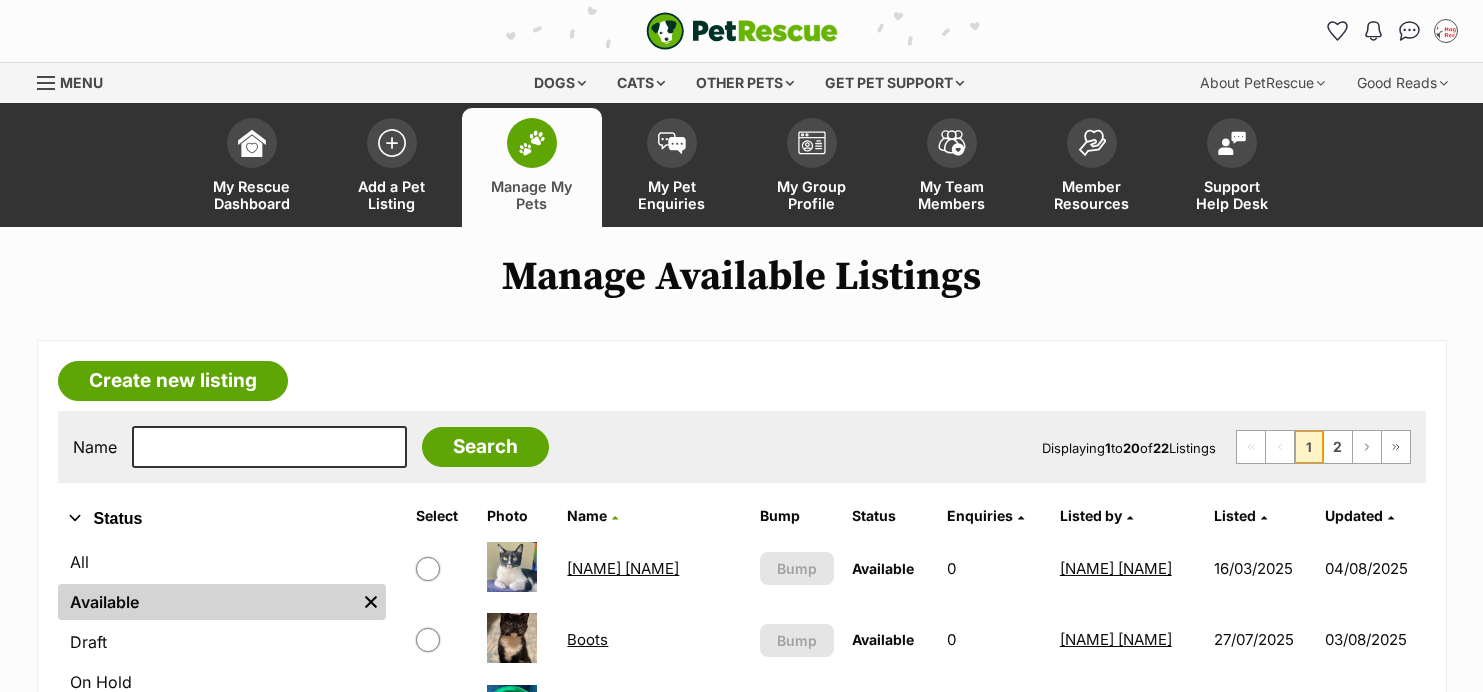 scroll, scrollTop: 80, scrollLeft: 0, axis: vertical 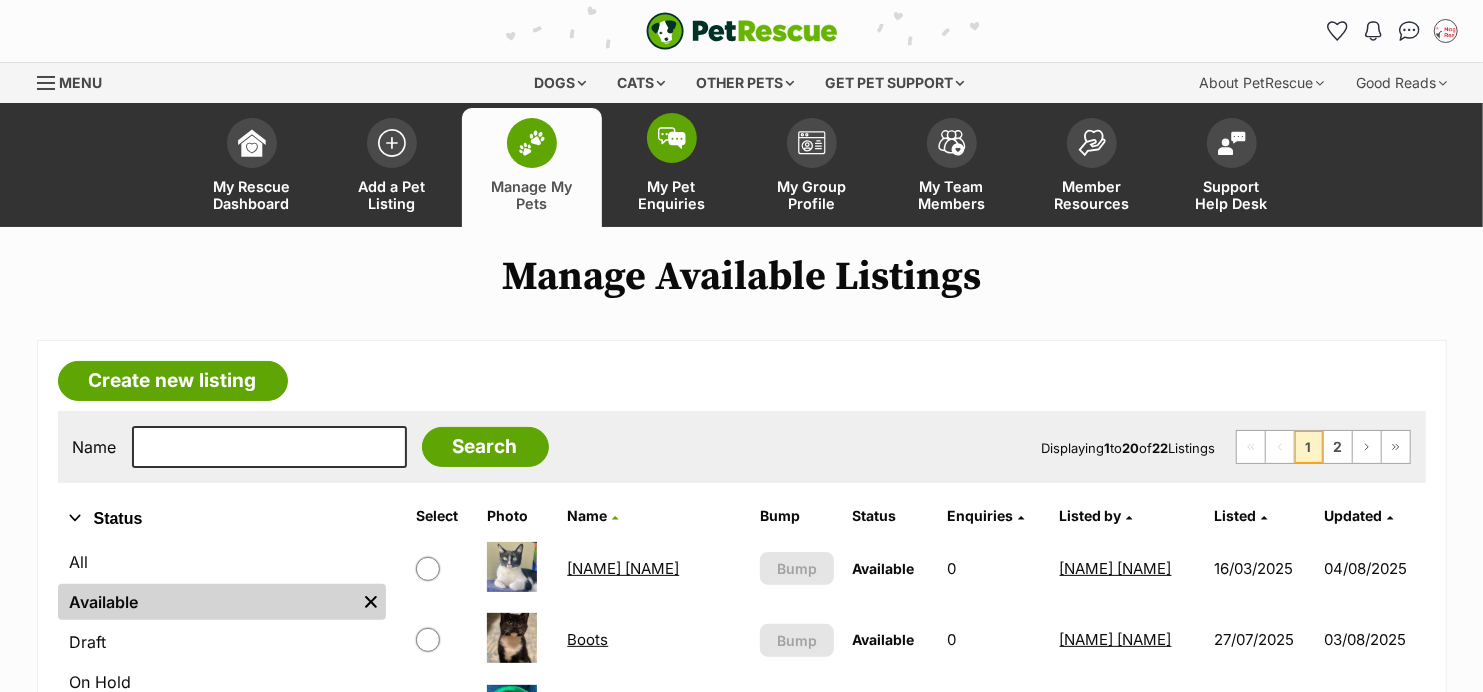 click at bounding box center (672, 138) 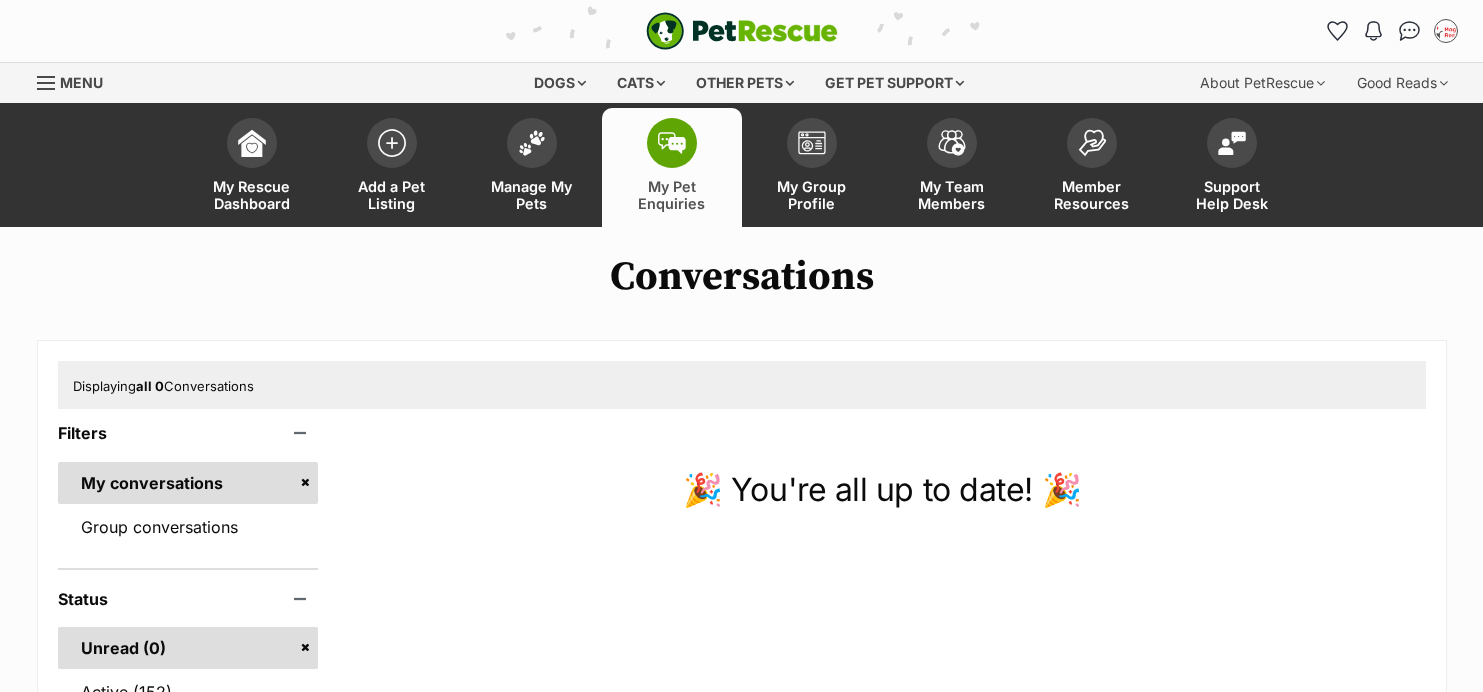 scroll, scrollTop: 0, scrollLeft: 0, axis: both 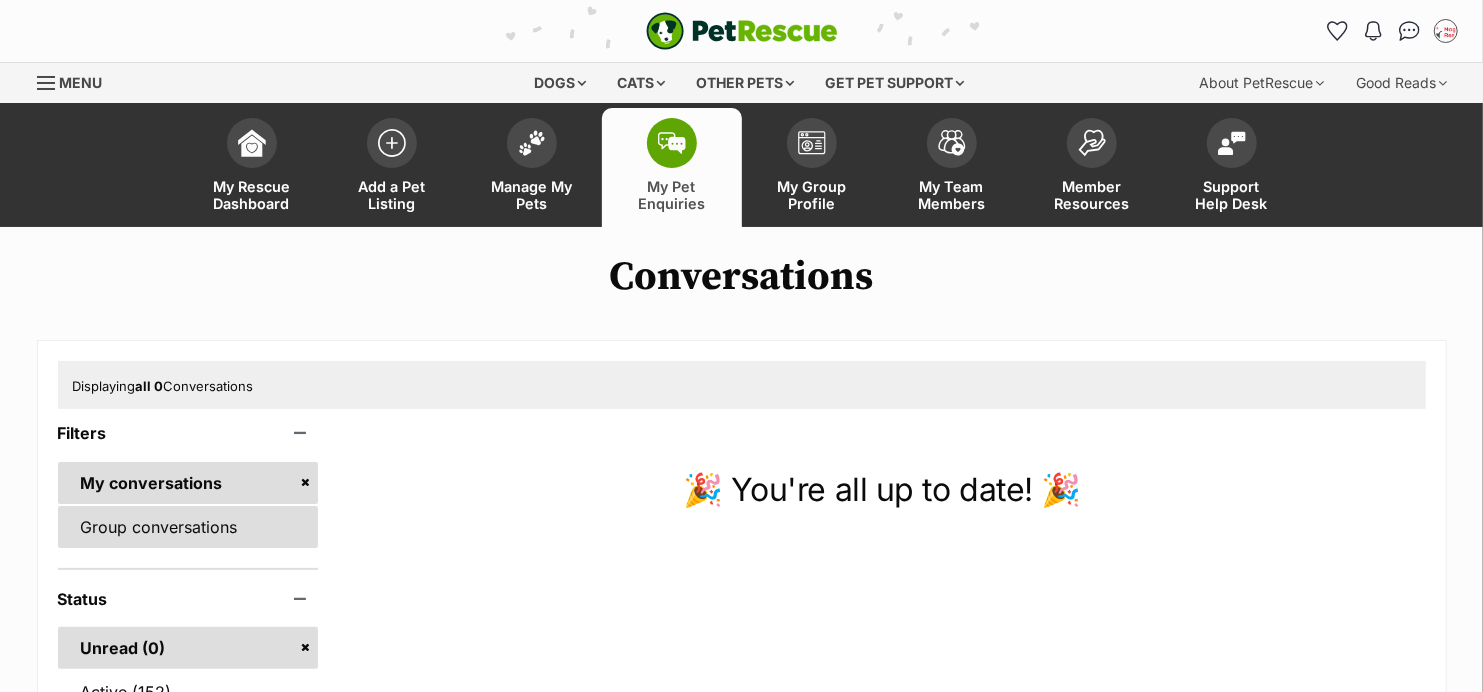 click on "Group conversations" at bounding box center (188, 527) 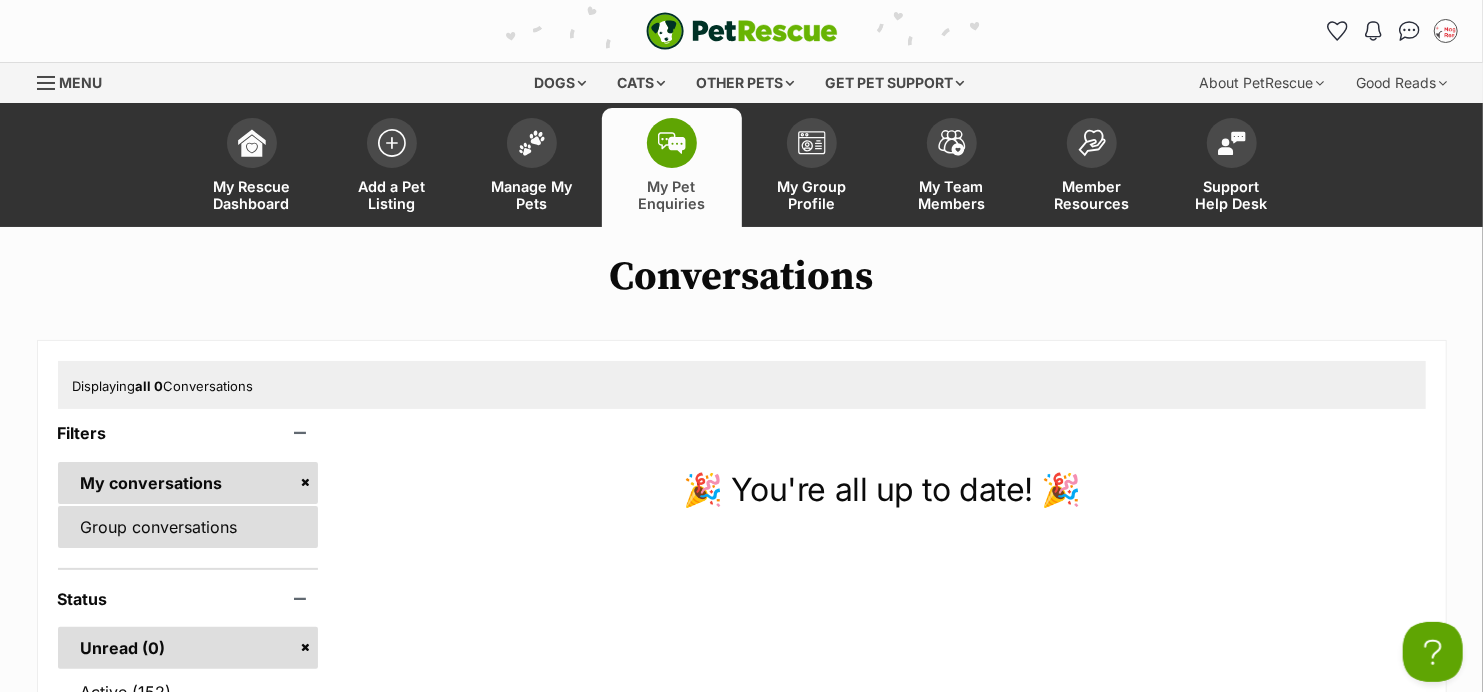 scroll, scrollTop: 0, scrollLeft: 0, axis: both 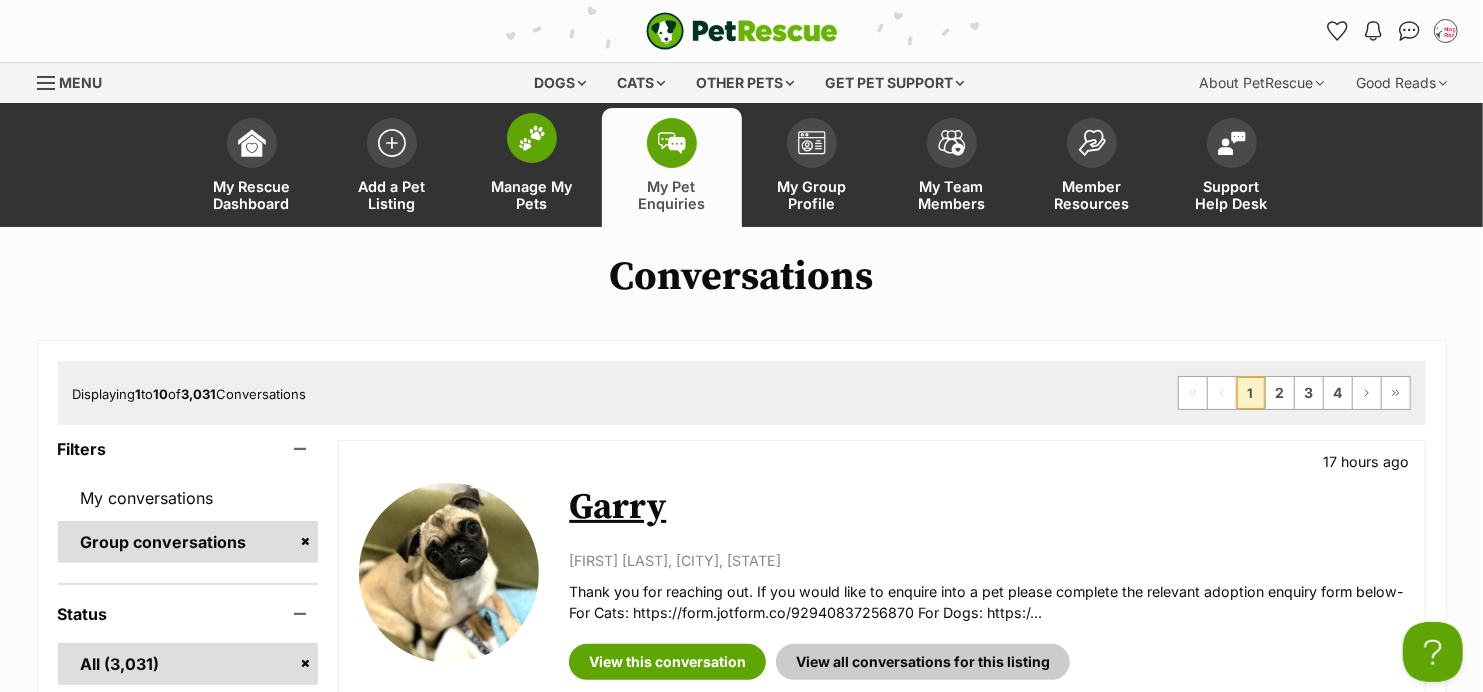 click at bounding box center (532, 138) 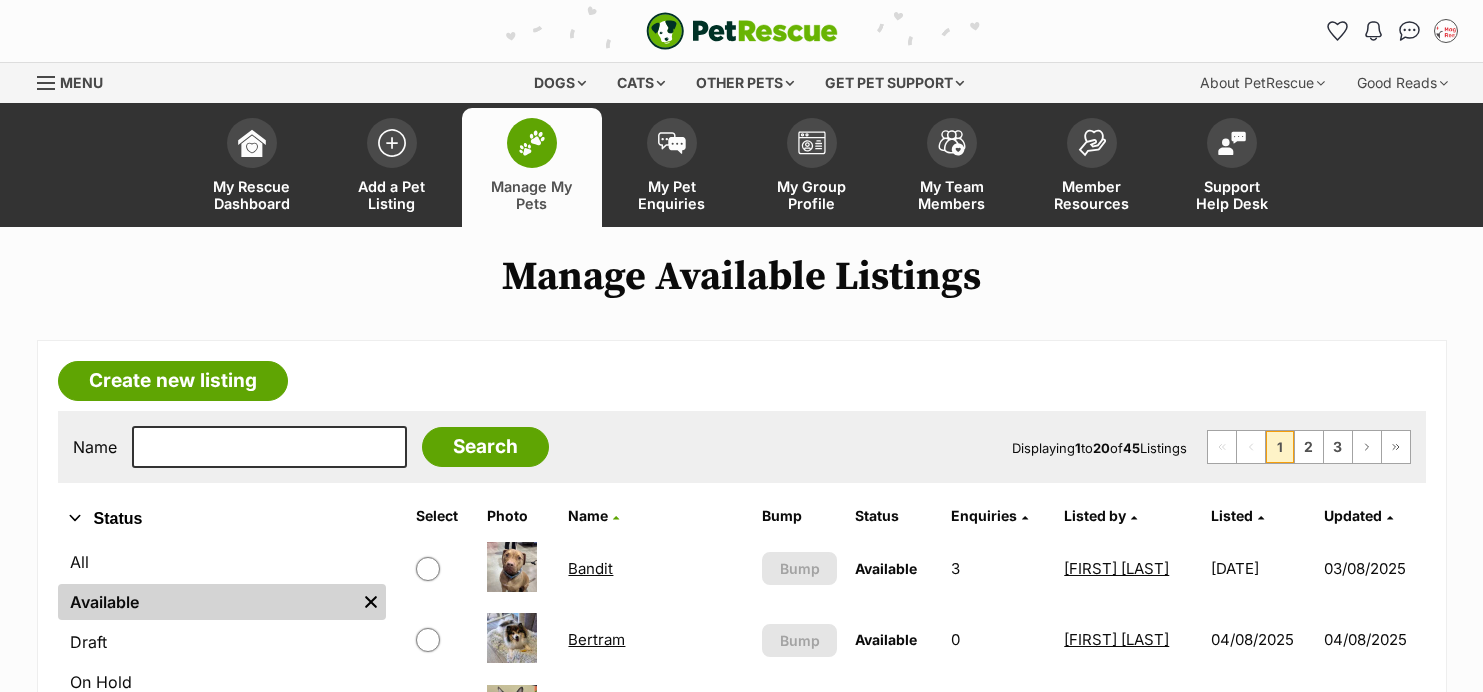 scroll, scrollTop: 0, scrollLeft: 0, axis: both 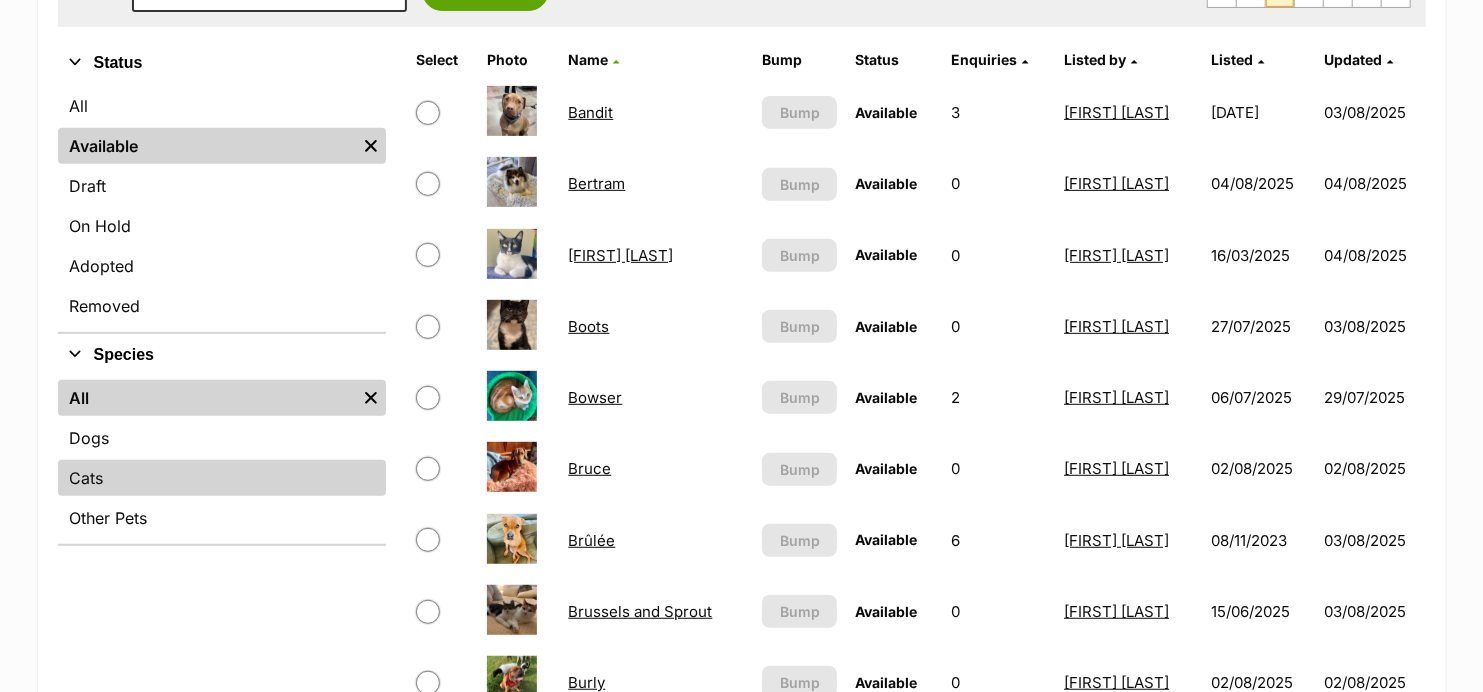 click on "Cats" at bounding box center [222, 478] 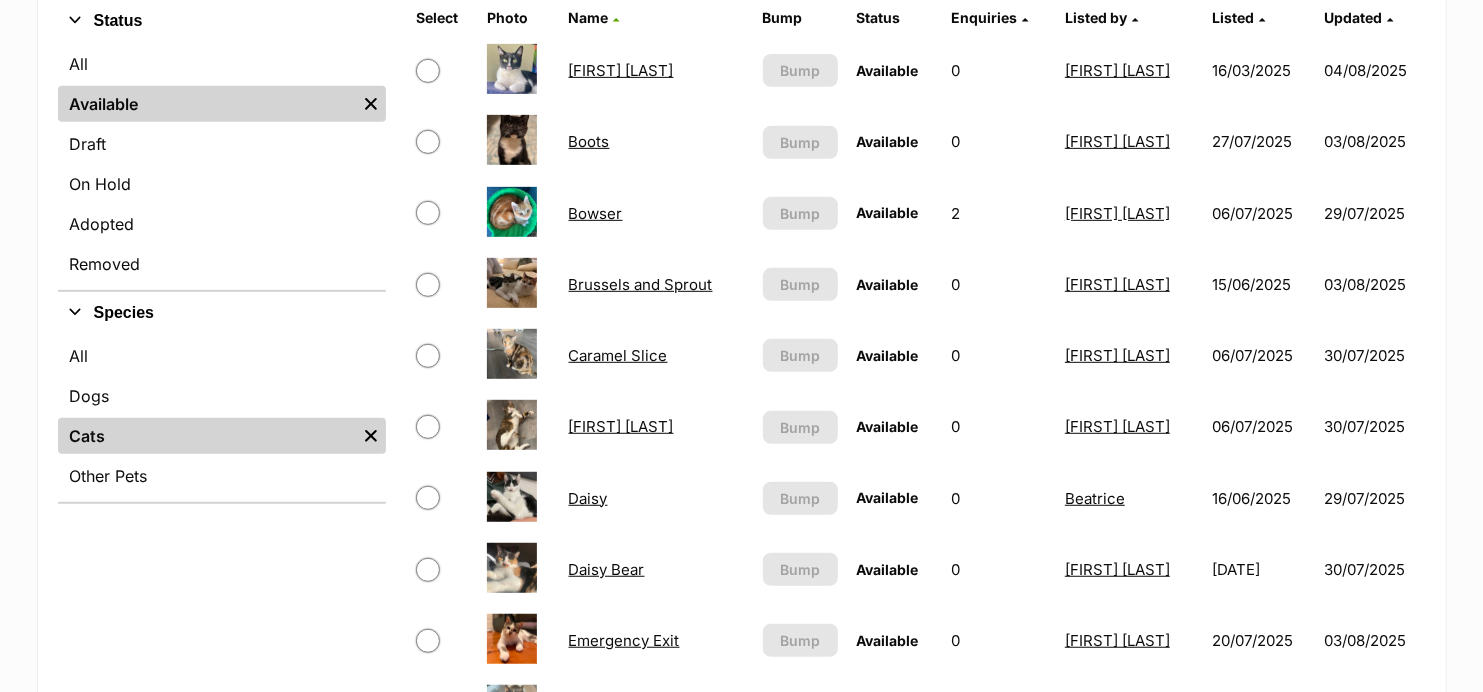 scroll, scrollTop: 517, scrollLeft: 0, axis: vertical 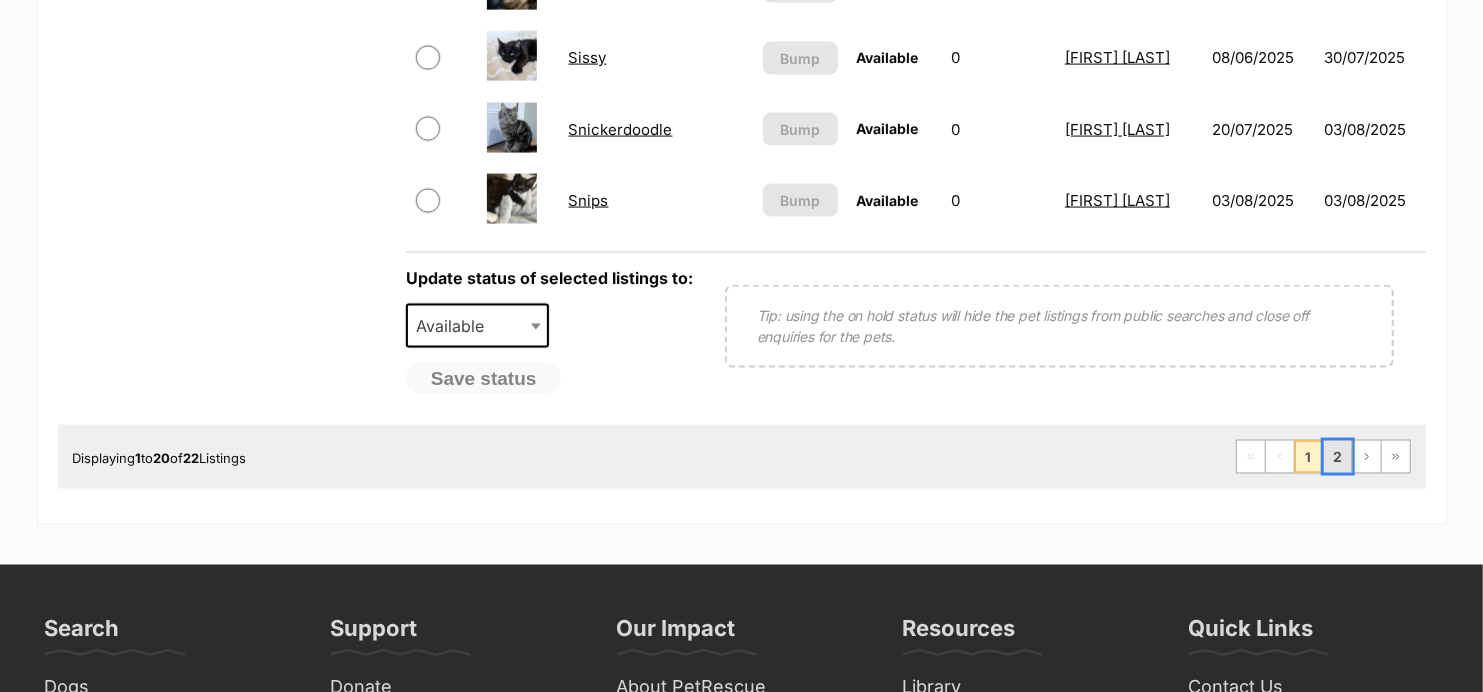 click on "2" at bounding box center [1338, 457] 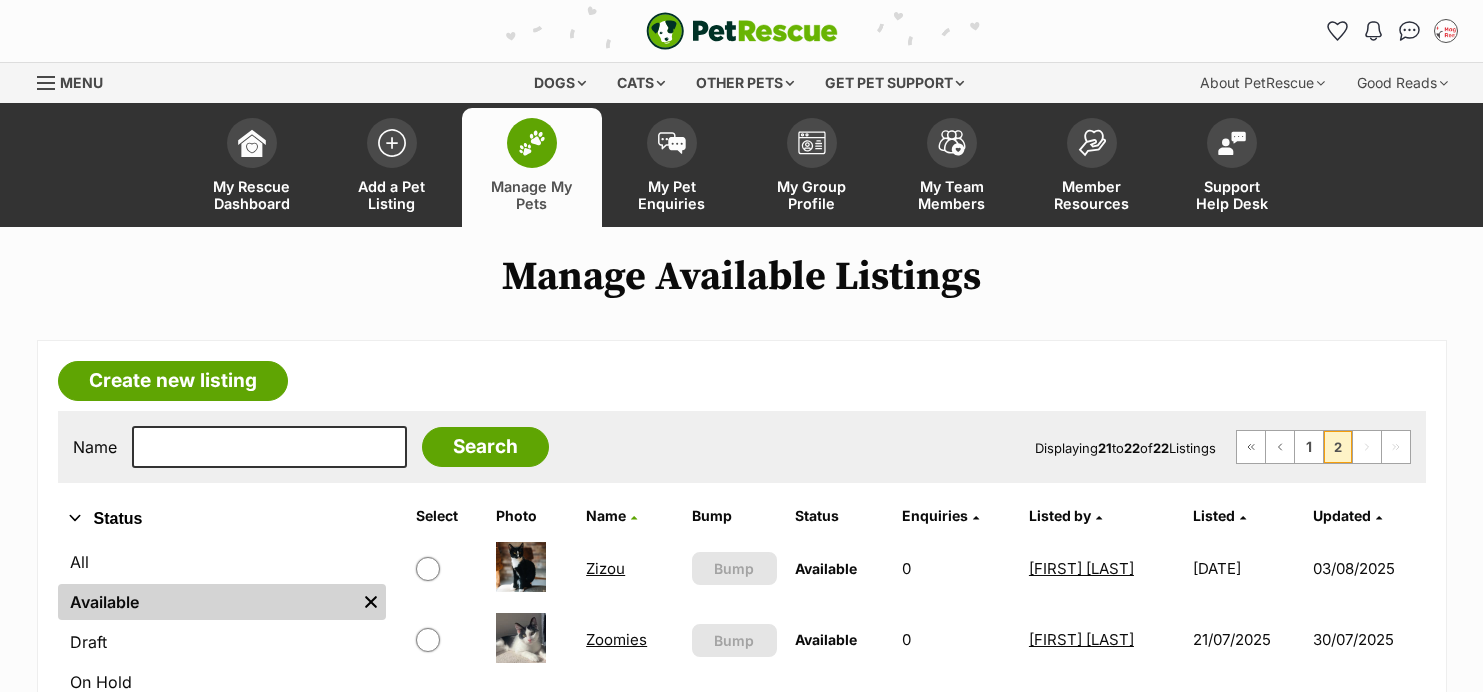 scroll, scrollTop: 0, scrollLeft: 0, axis: both 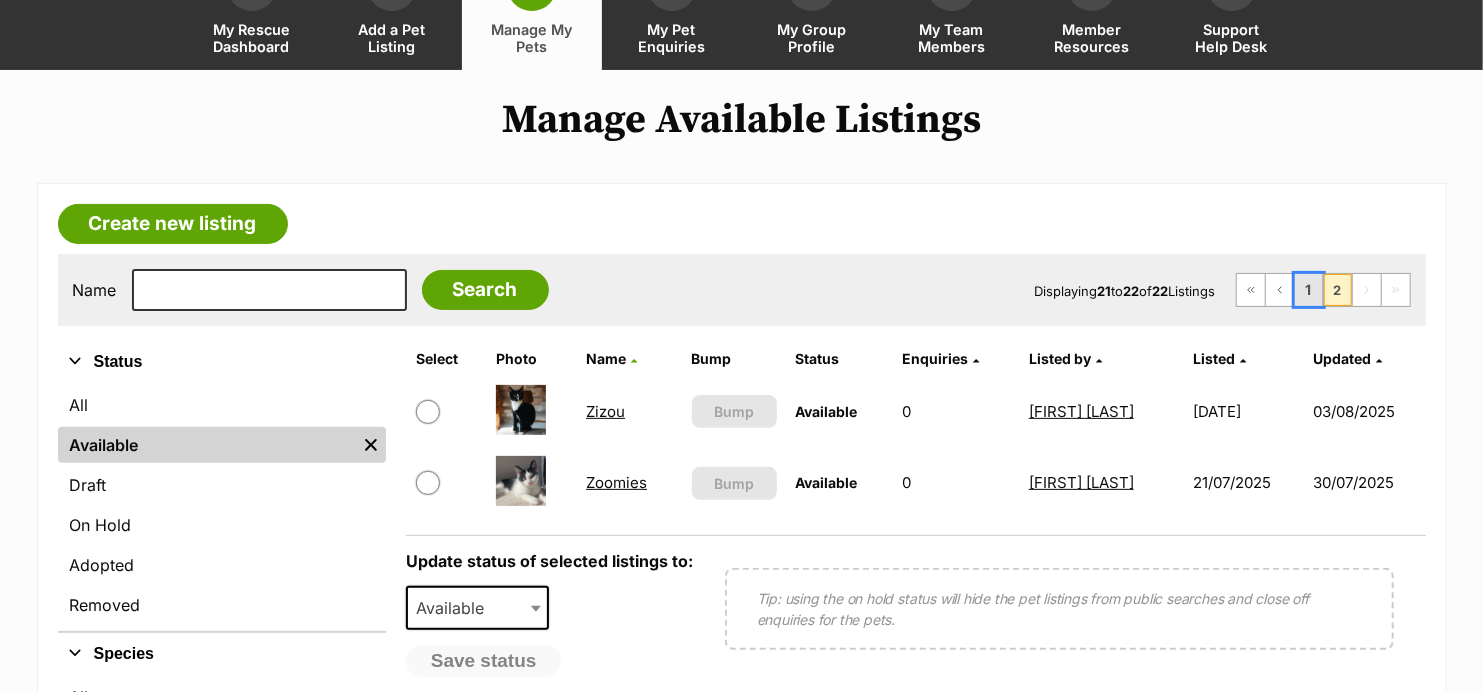 click on "1" at bounding box center [1309, 290] 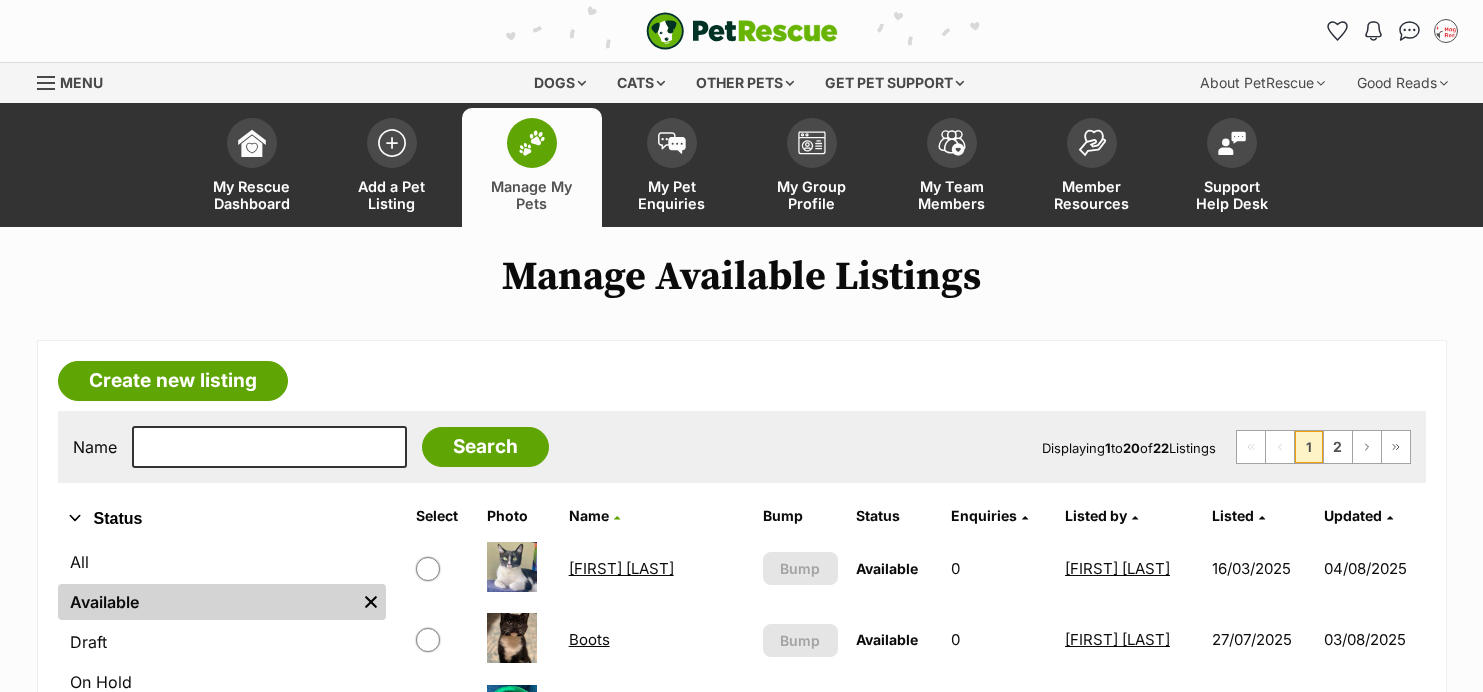 scroll, scrollTop: 166, scrollLeft: 0, axis: vertical 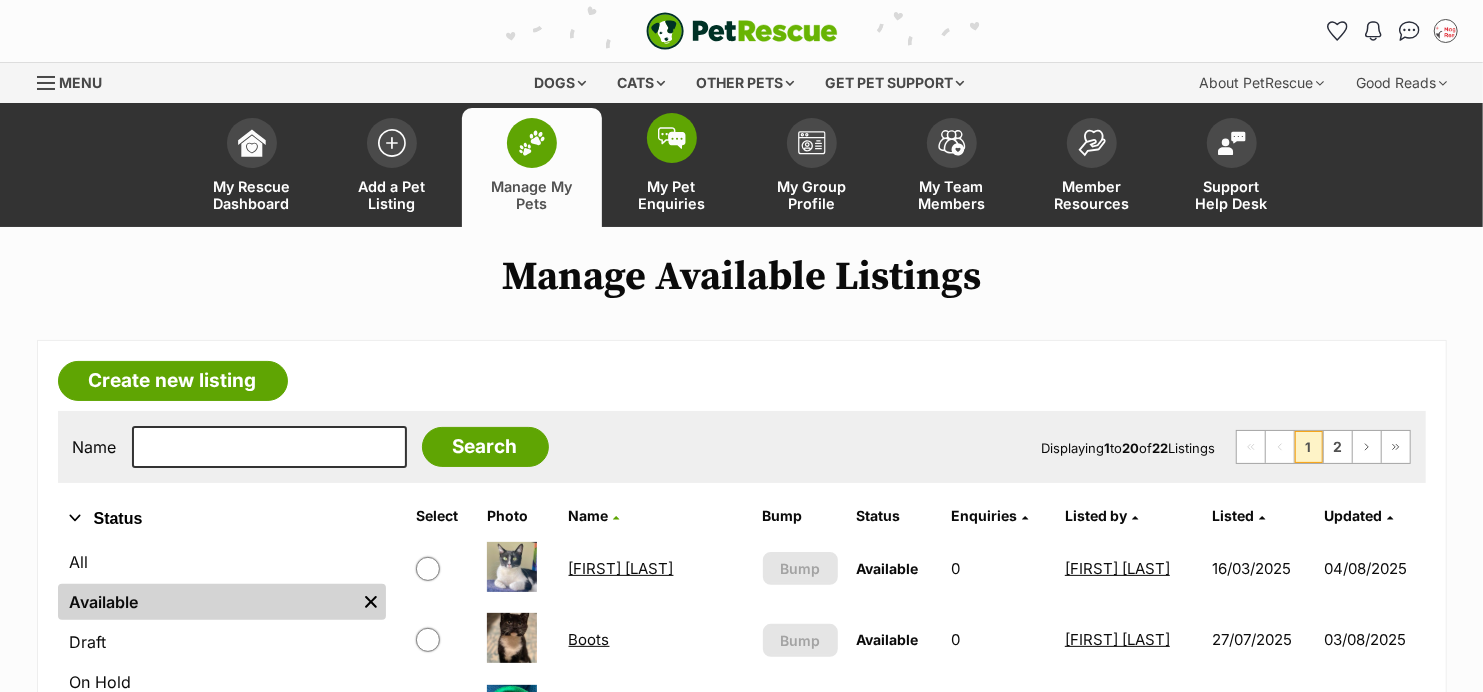 click on "My Pet Enquiries" at bounding box center [672, 167] 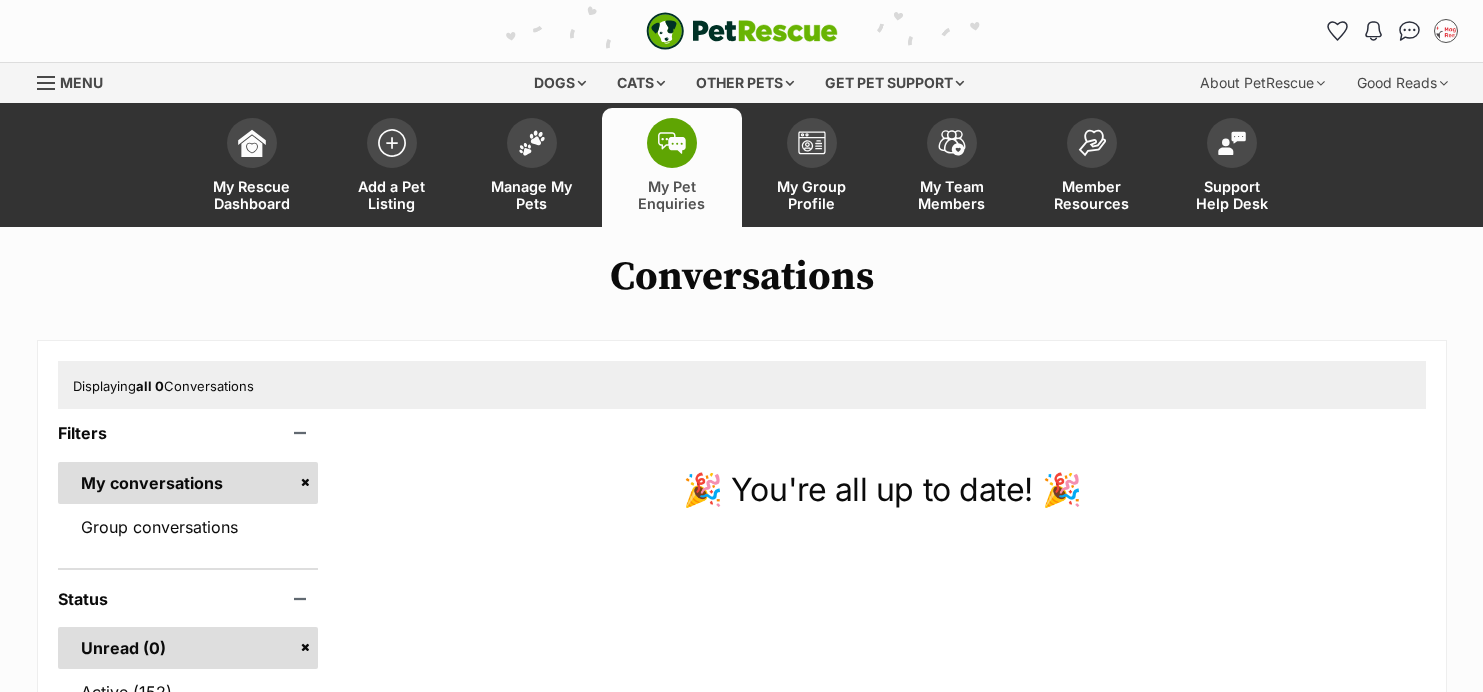 scroll, scrollTop: 288, scrollLeft: 0, axis: vertical 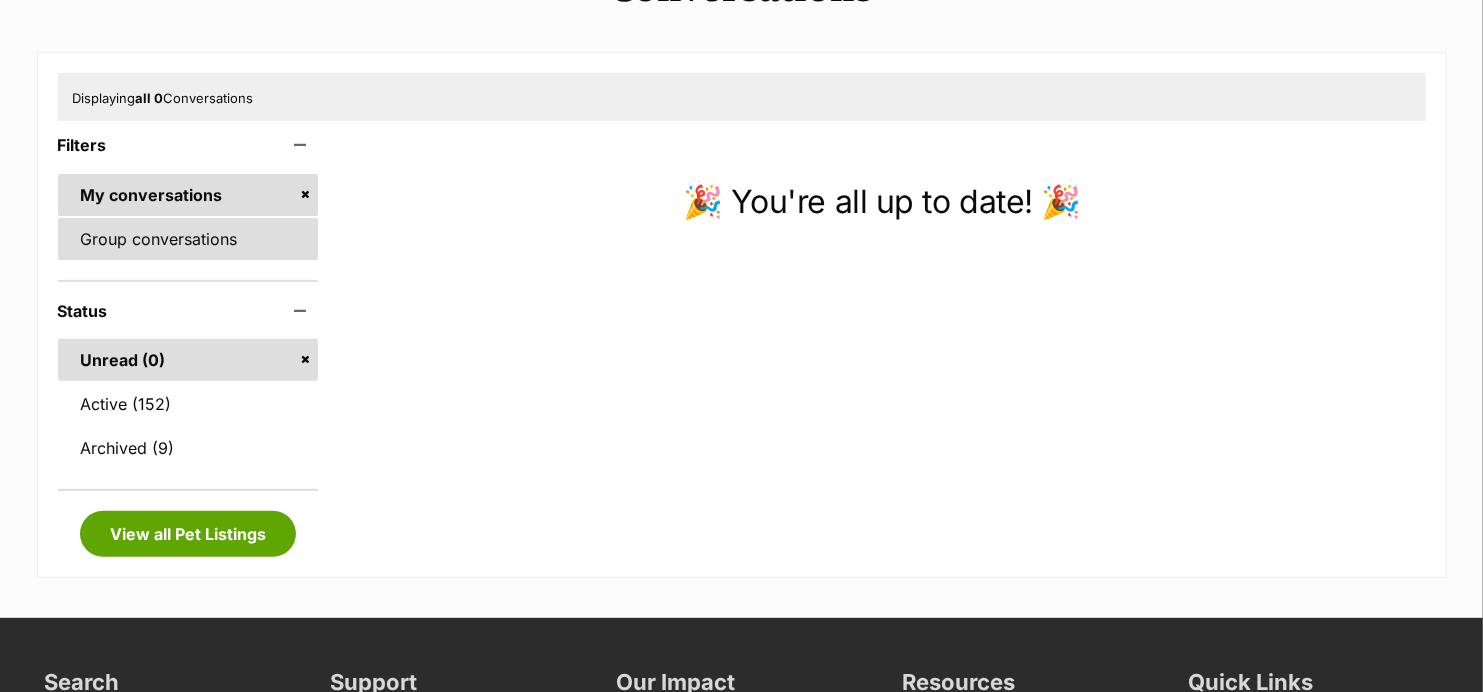 click on "Group conversations" at bounding box center [188, 239] 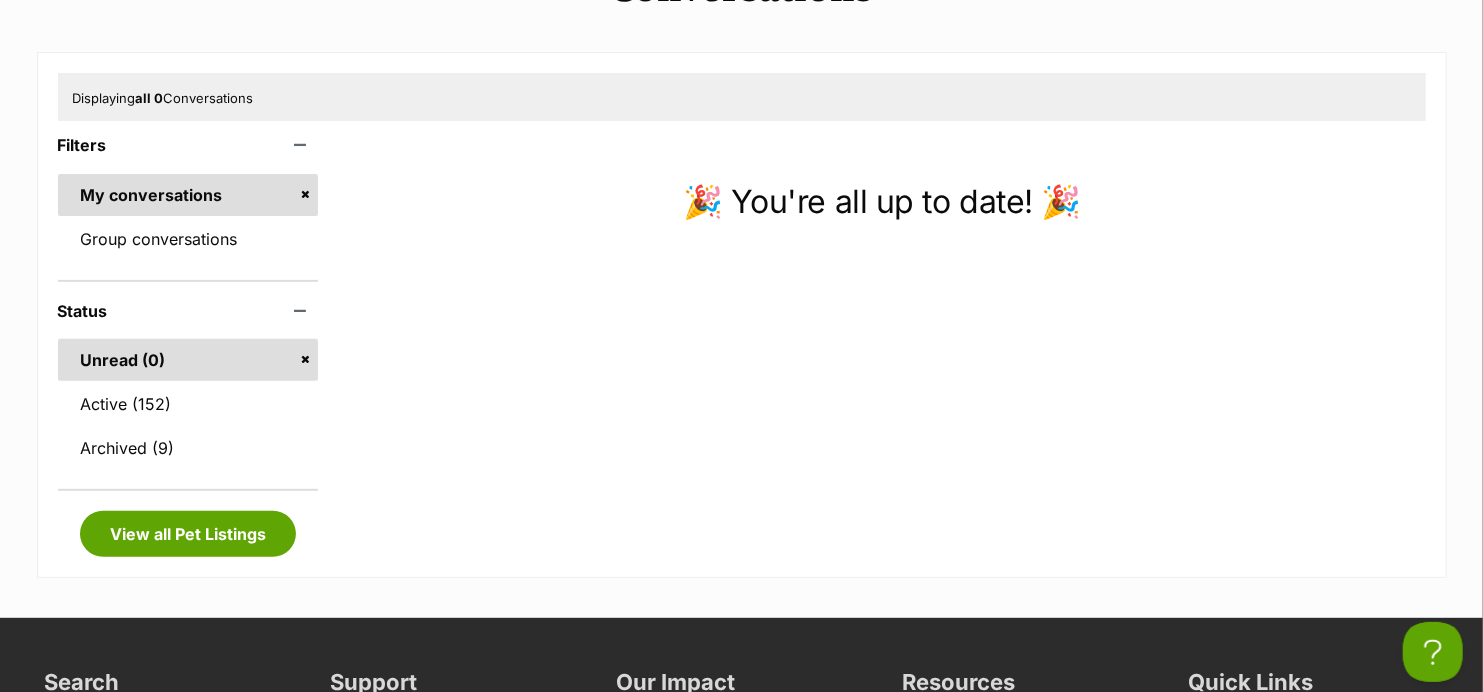 scroll, scrollTop: 0, scrollLeft: 0, axis: both 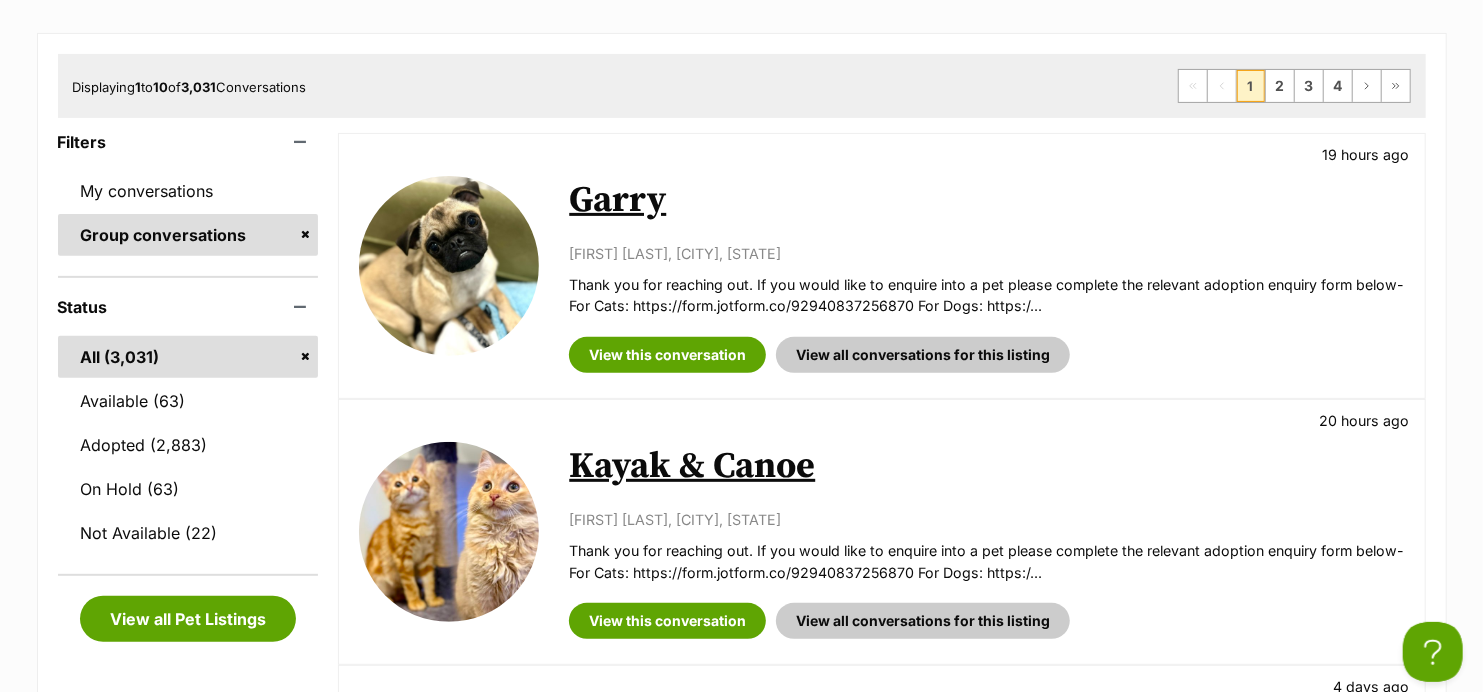 click on "Kayak & Canoe" at bounding box center [692, 466] 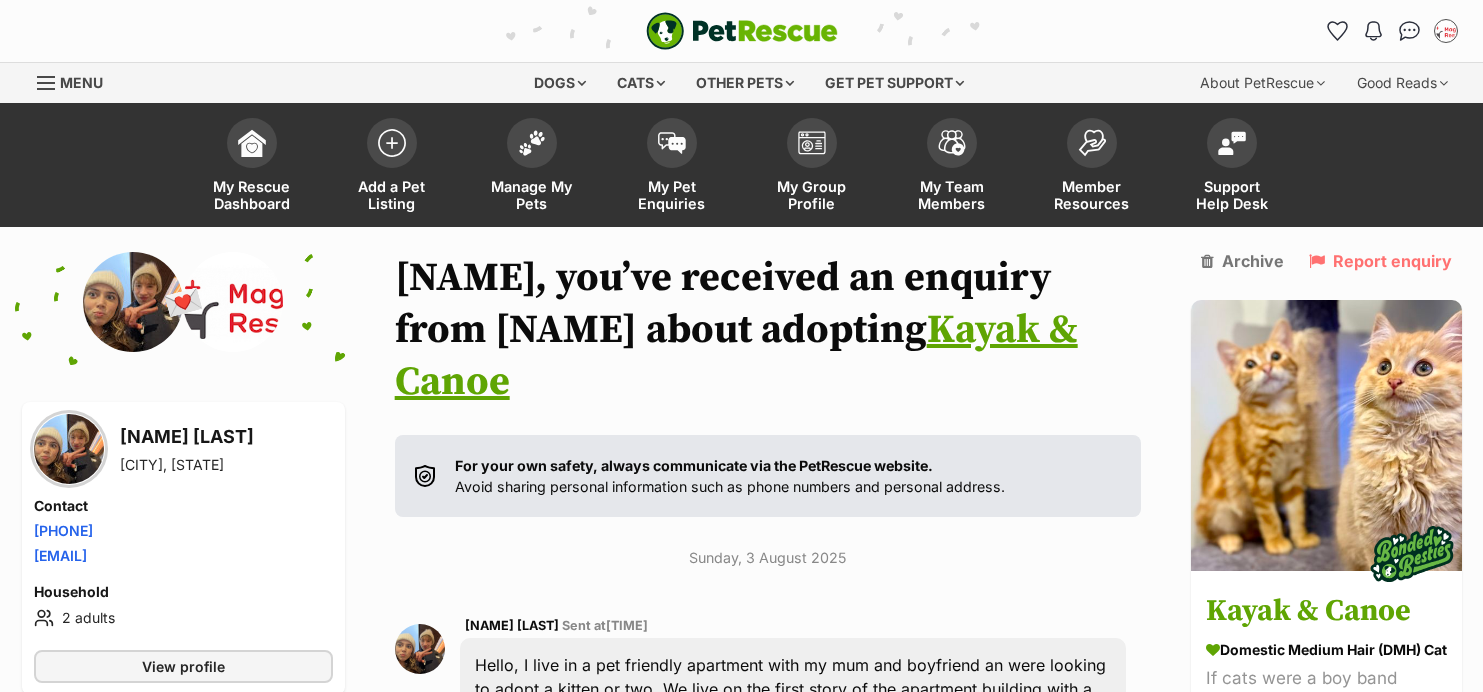 scroll, scrollTop: 94, scrollLeft: 0, axis: vertical 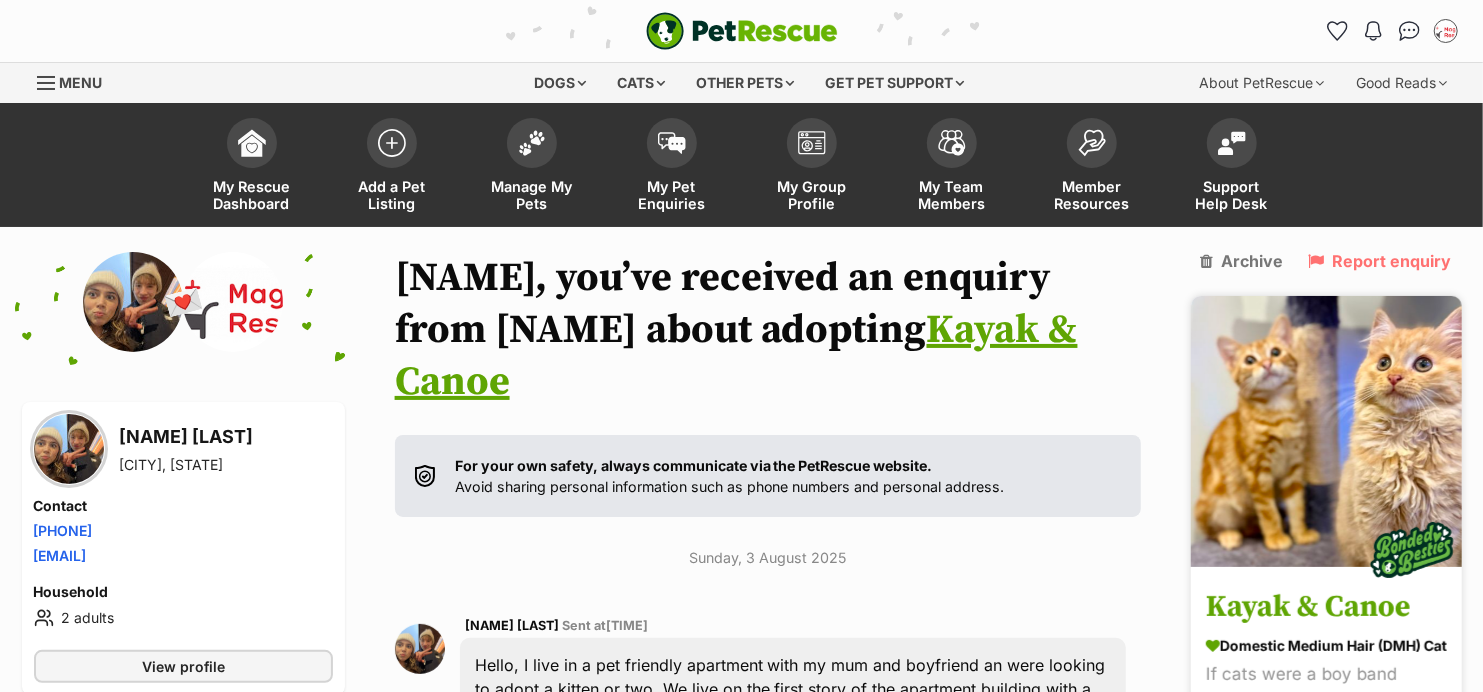 click on "Kayak & Canoe" at bounding box center (1326, 608) 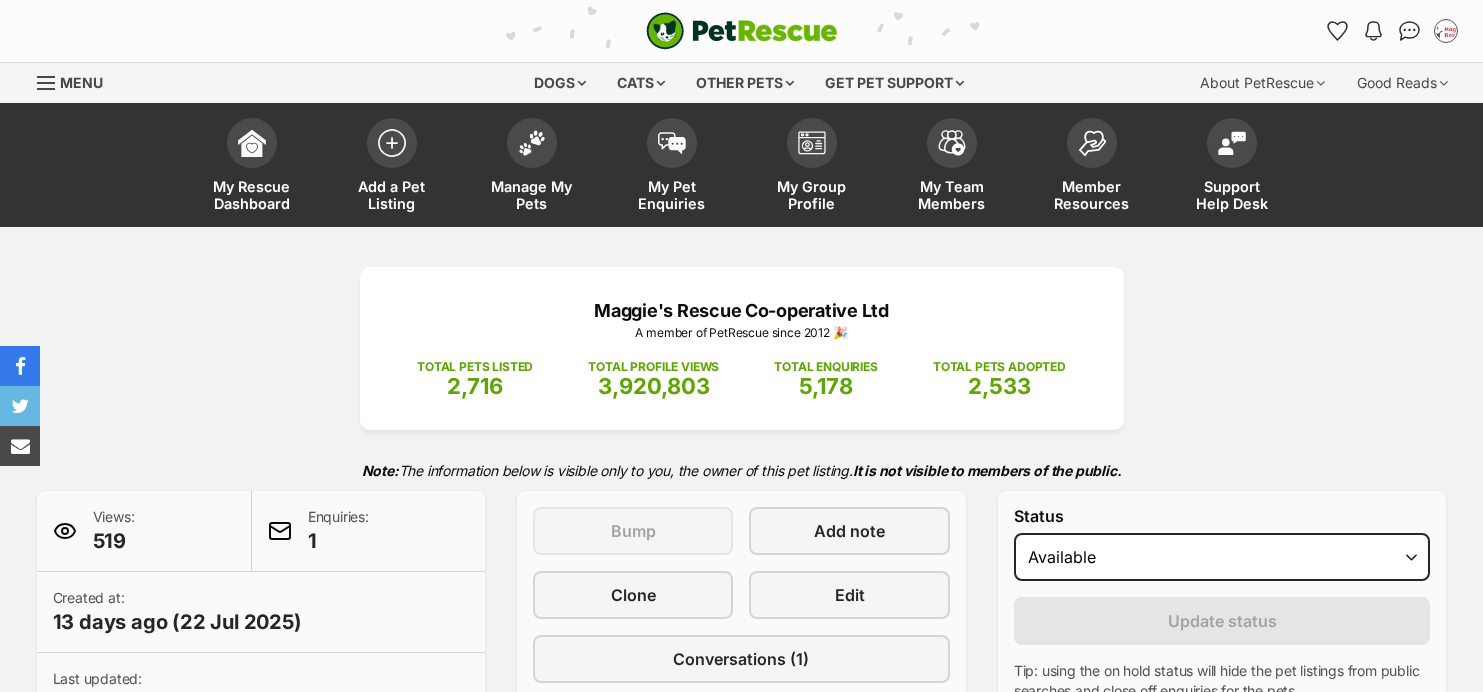 scroll, scrollTop: 0, scrollLeft: 0, axis: both 